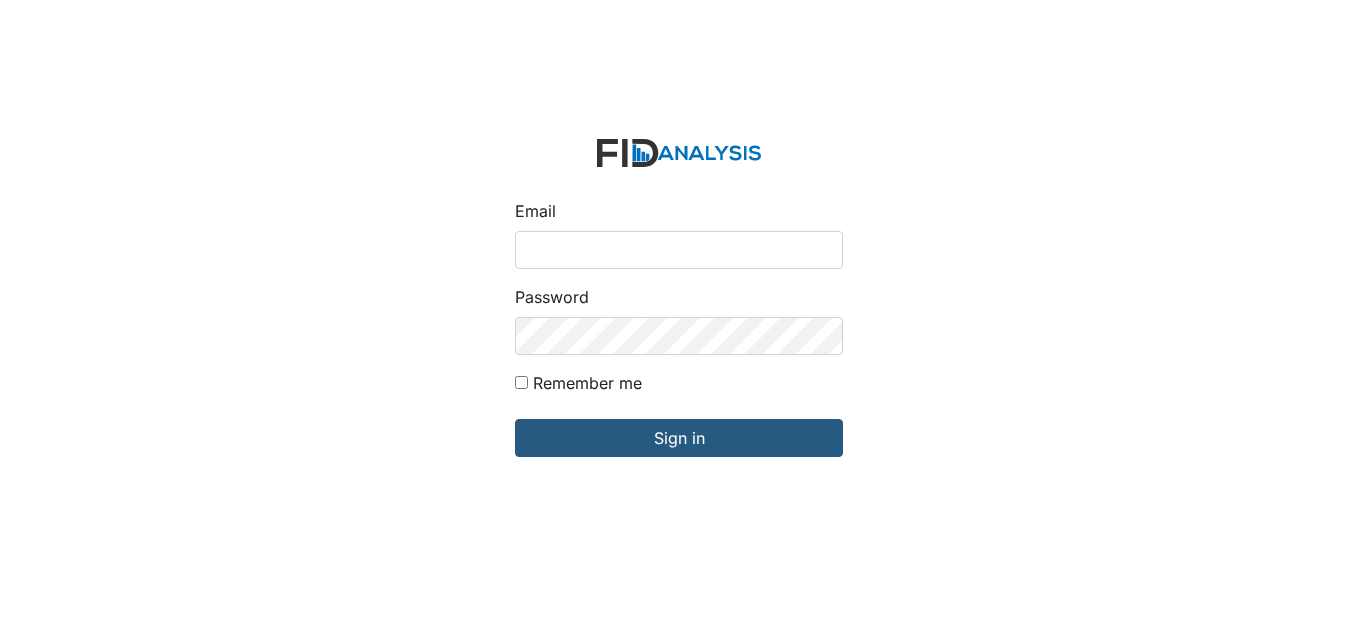 scroll, scrollTop: 0, scrollLeft: 0, axis: both 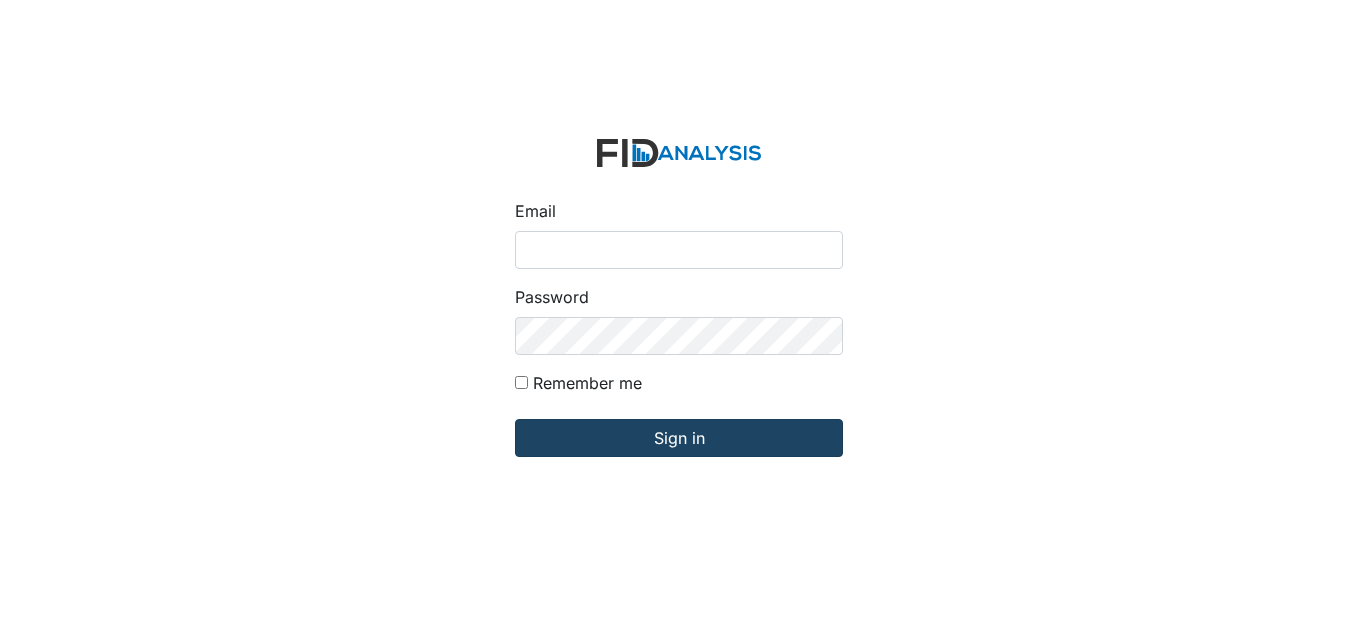 type on "[EMAIL_ADDRESS][DOMAIN_NAME]" 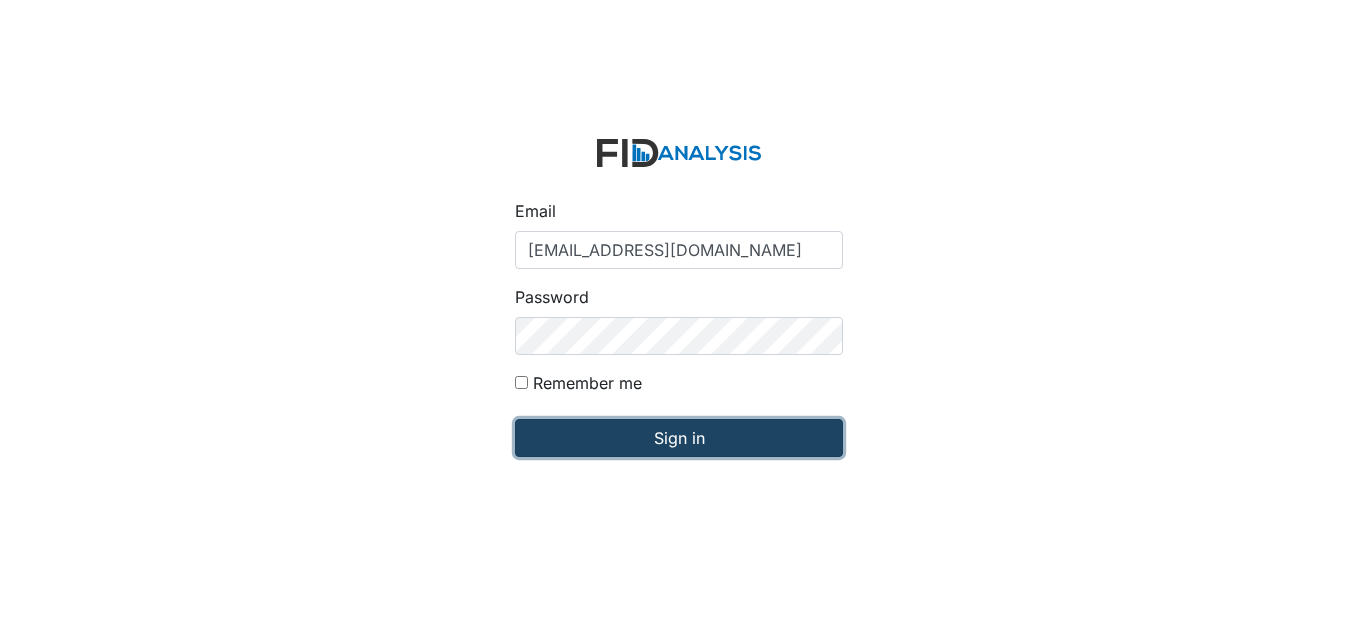 click on "Sign in" at bounding box center (679, 438) 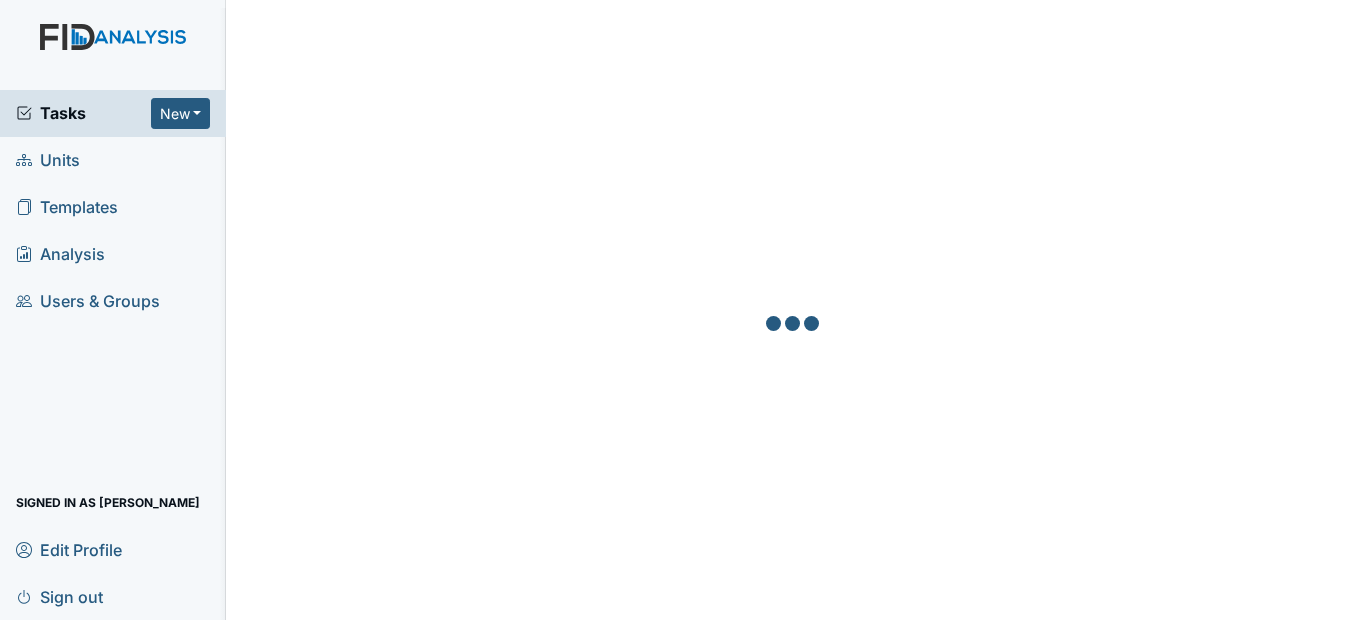 scroll, scrollTop: 0, scrollLeft: 0, axis: both 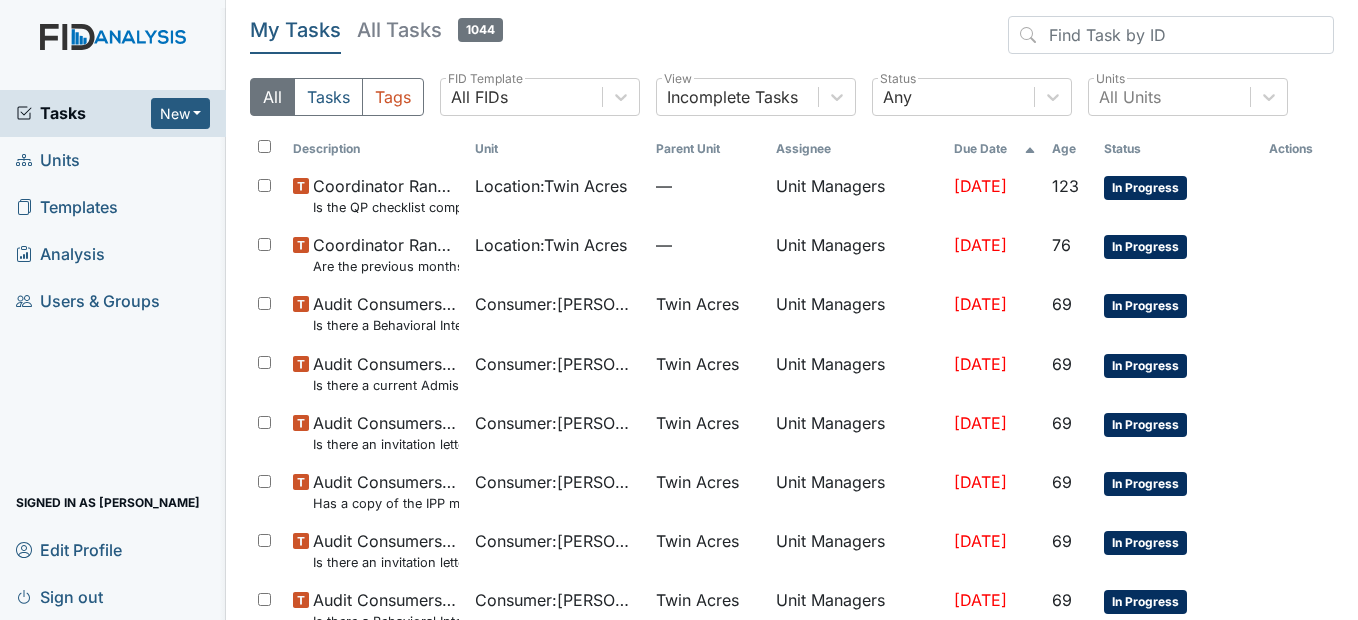 click on "Units" at bounding box center (48, 160) 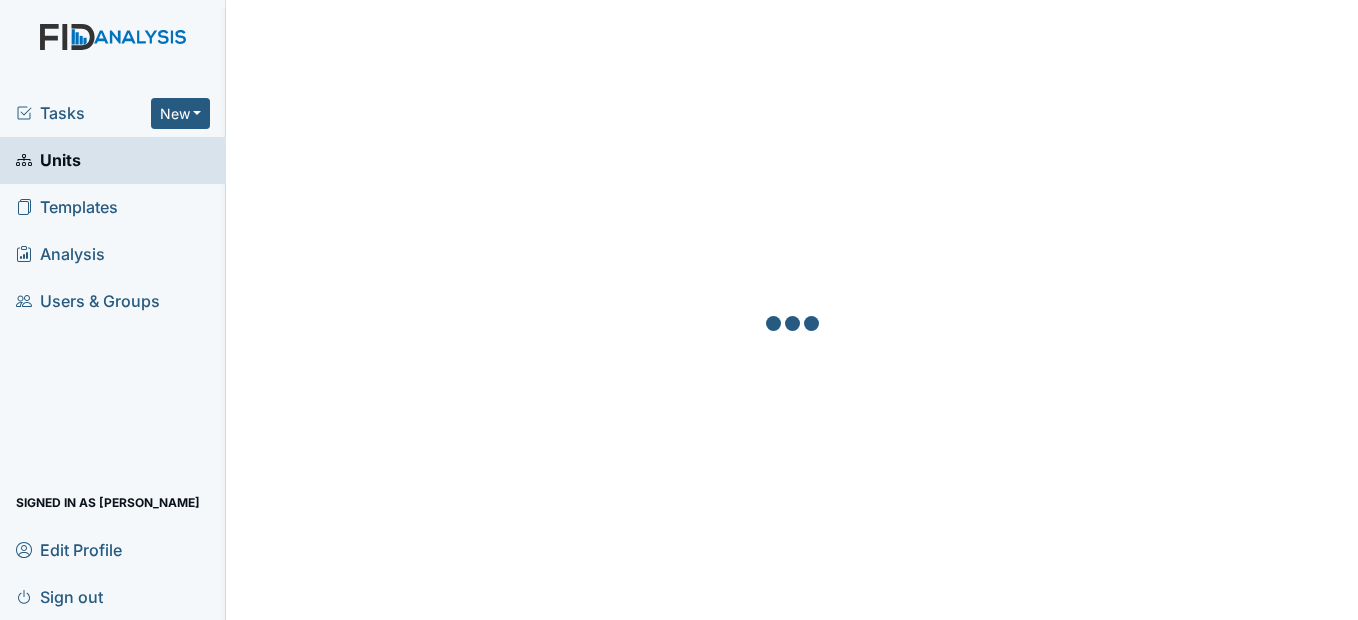 scroll, scrollTop: 0, scrollLeft: 0, axis: both 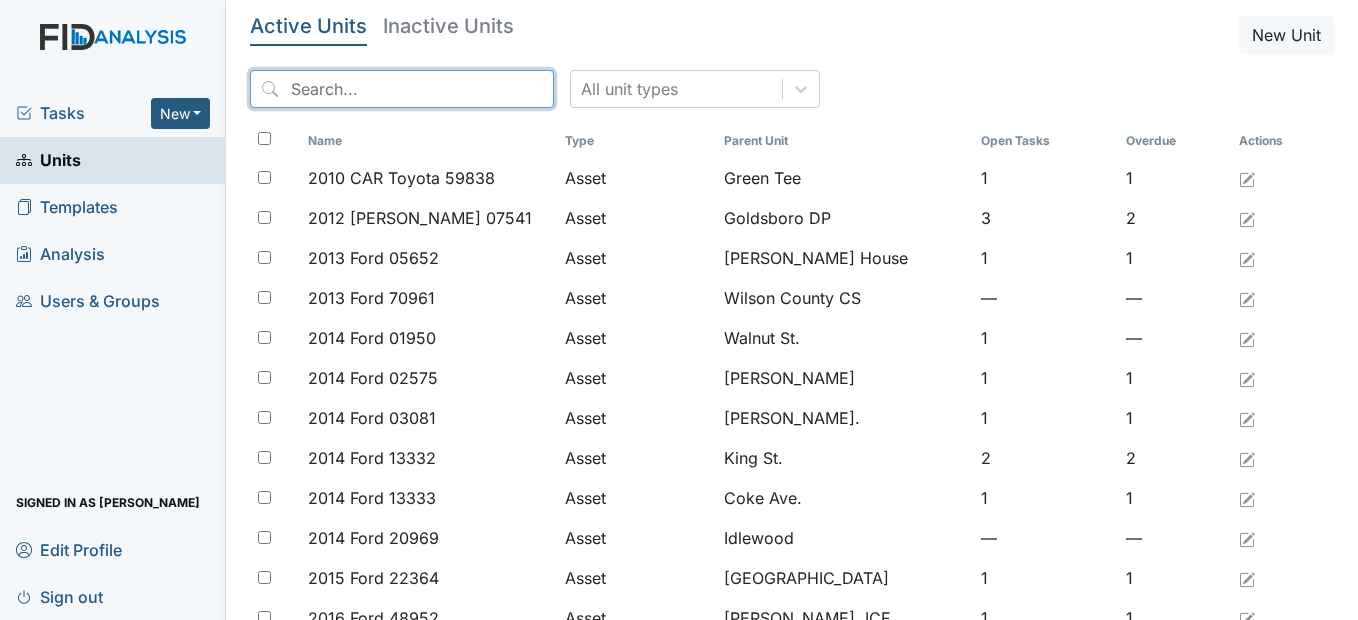 click at bounding box center (402, 89) 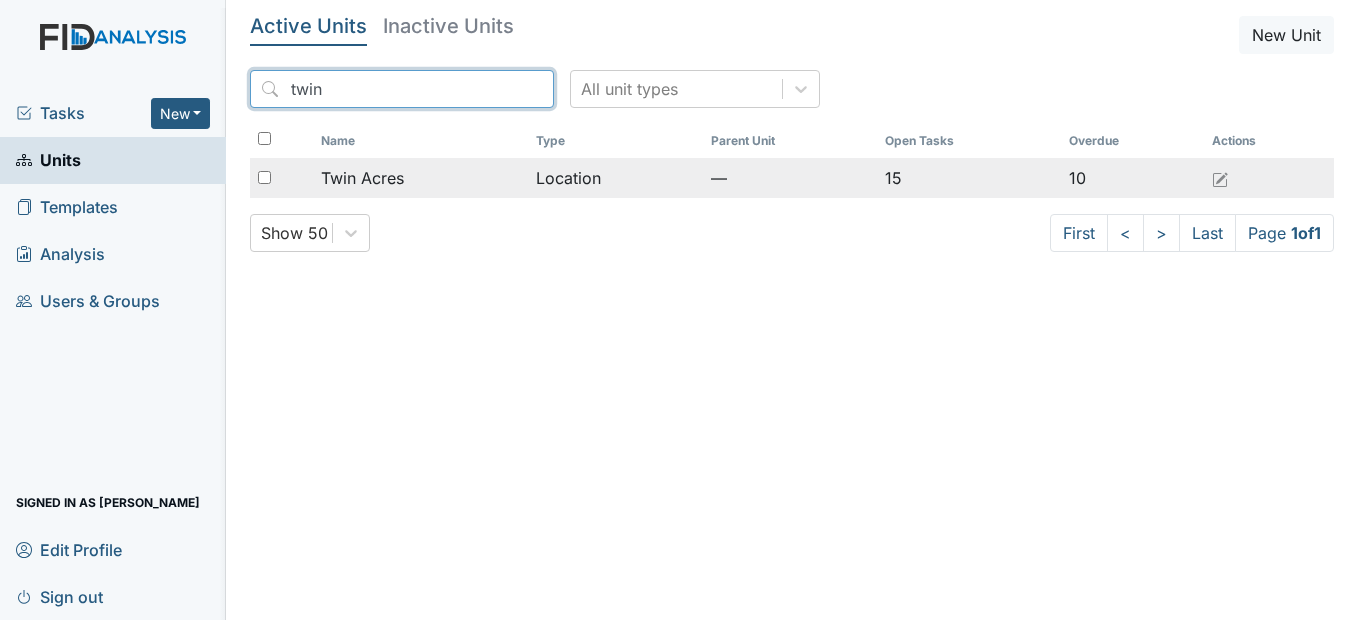 type on "twin" 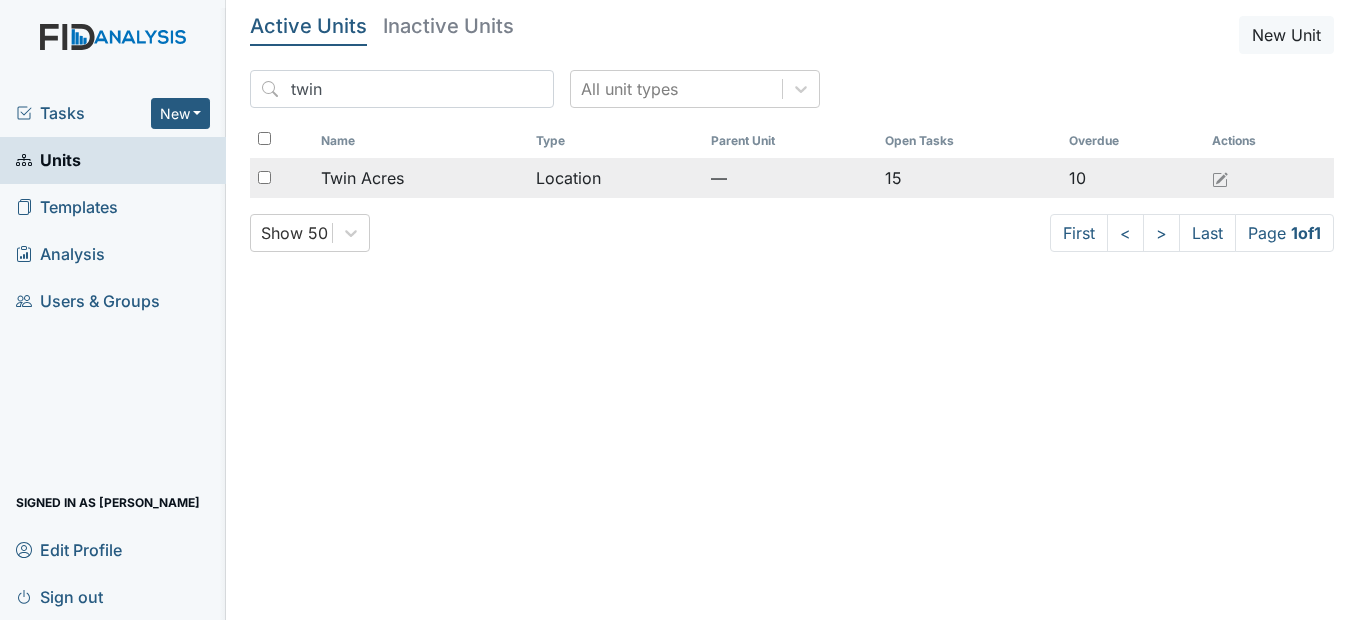 click on "Twin Acres" at bounding box center (420, 178) 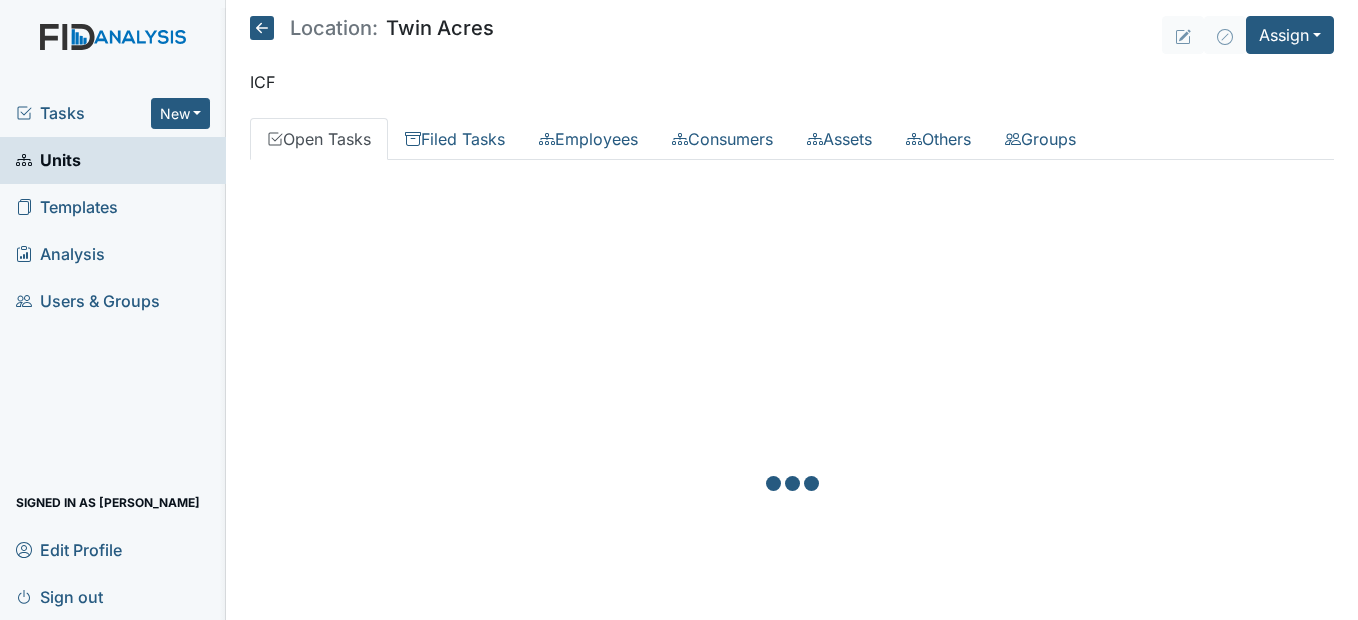 scroll, scrollTop: 0, scrollLeft: 0, axis: both 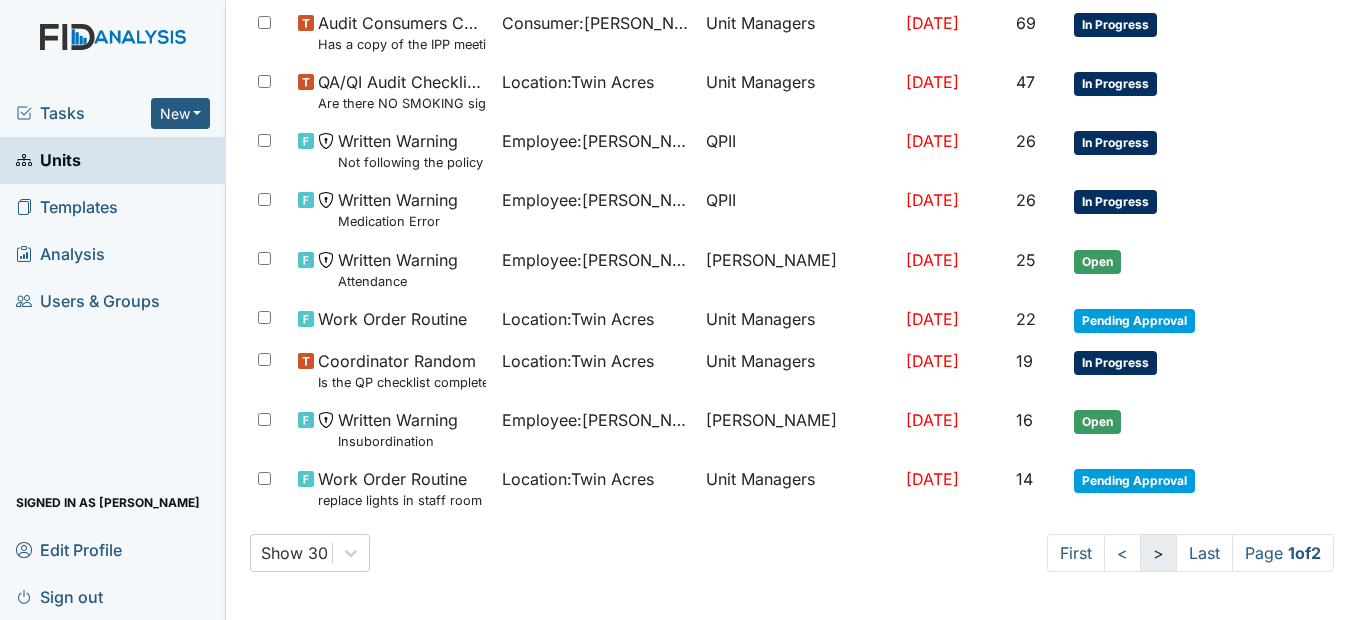 click on ">" at bounding box center [1158, 553] 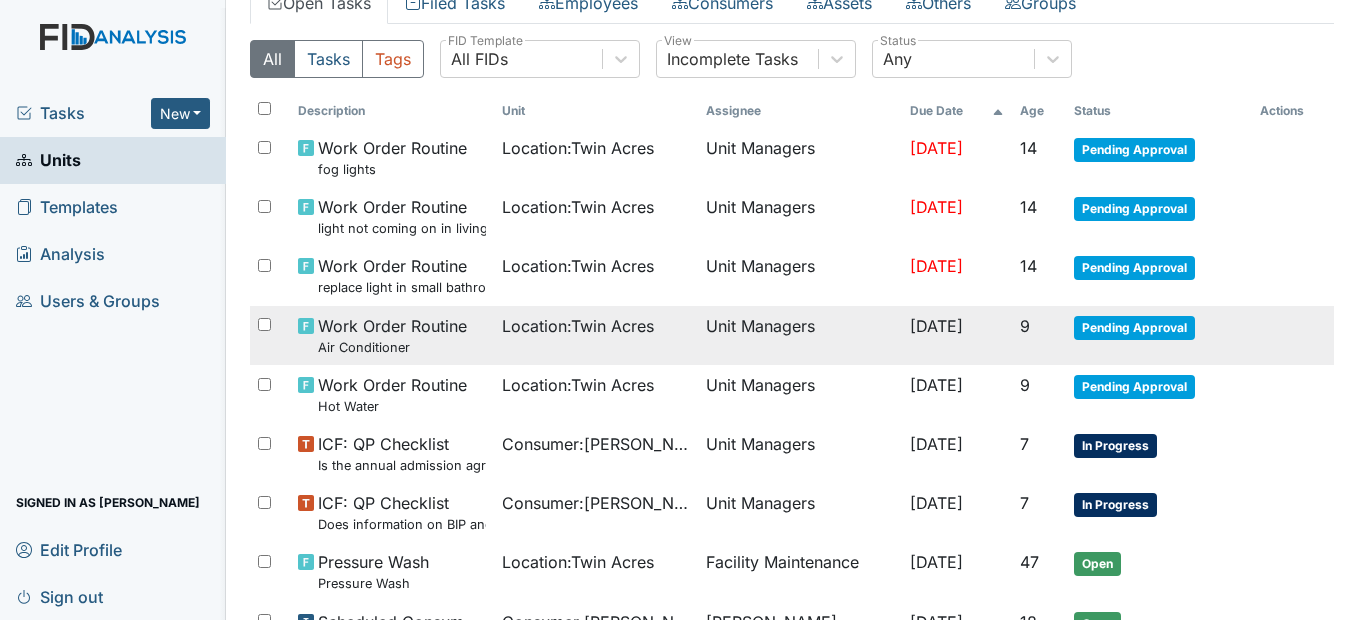 scroll, scrollTop: 114, scrollLeft: 0, axis: vertical 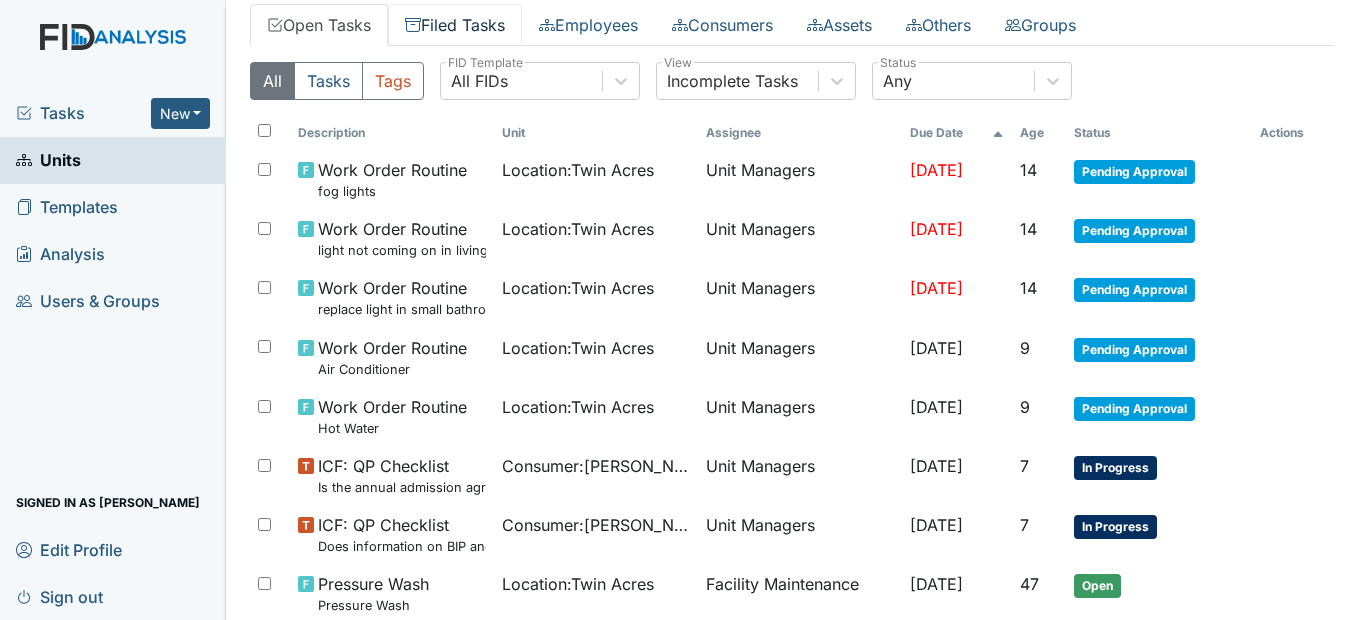 click on "Filed Tasks" at bounding box center (455, 25) 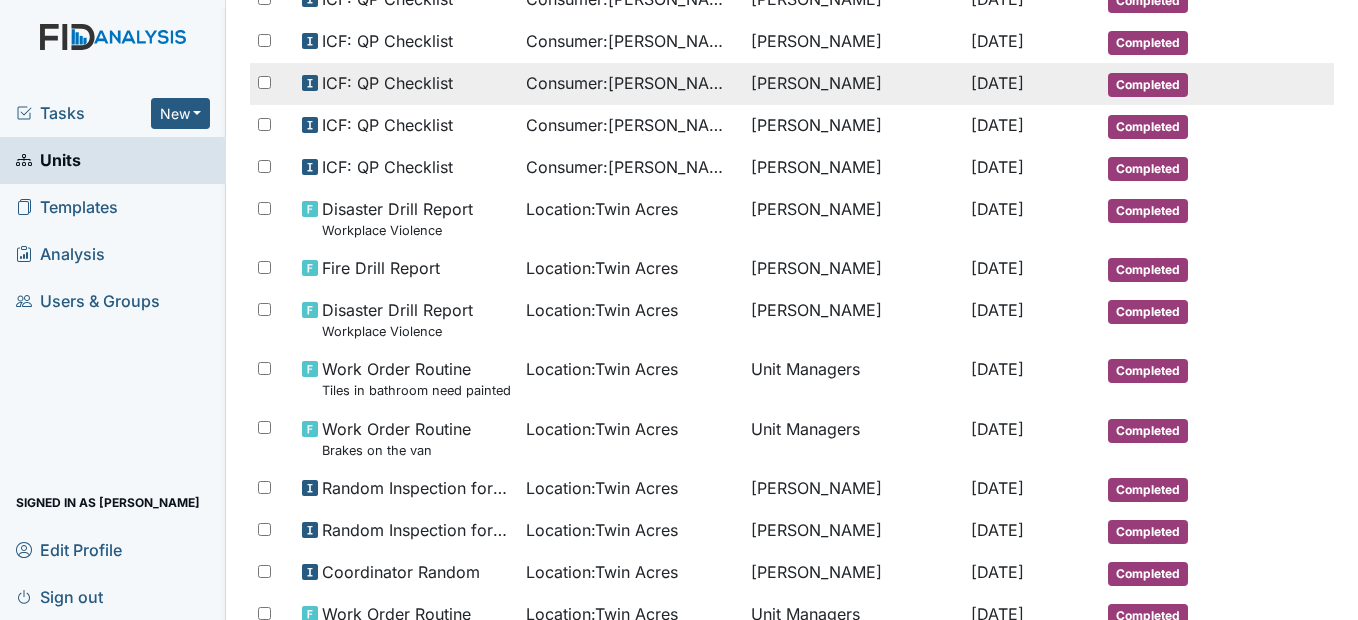 scroll, scrollTop: 614, scrollLeft: 0, axis: vertical 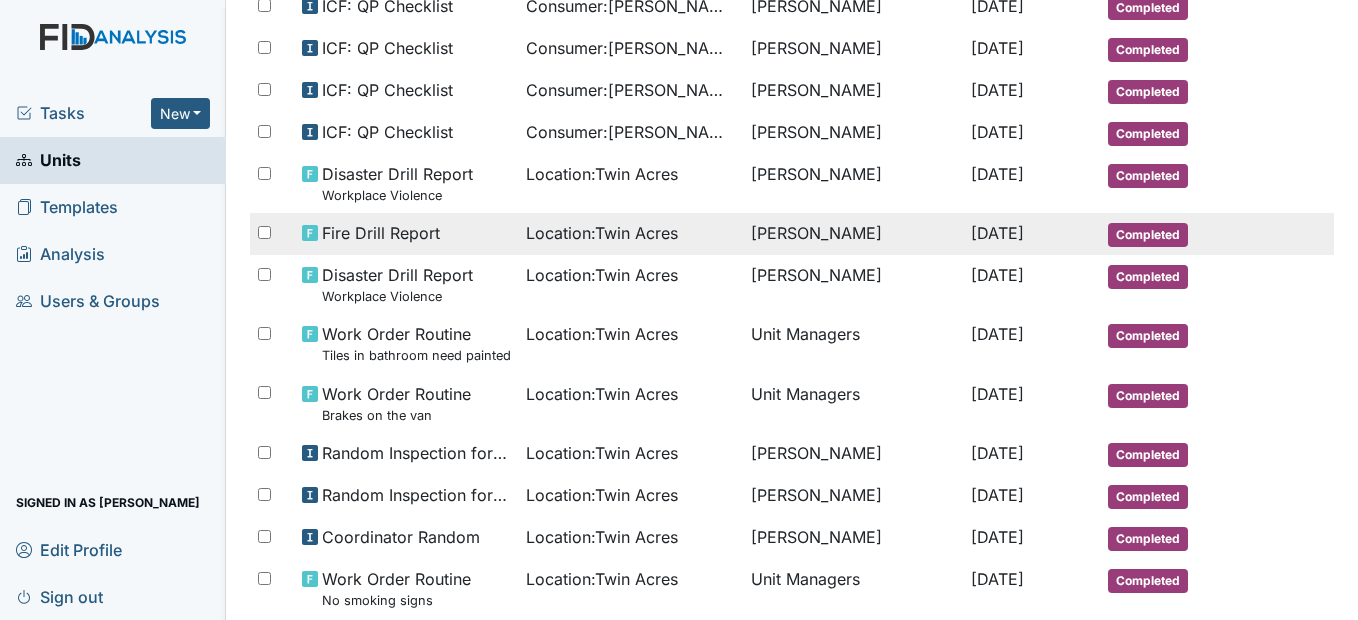 click on "Location :  Twin Acres" at bounding box center [602, 233] 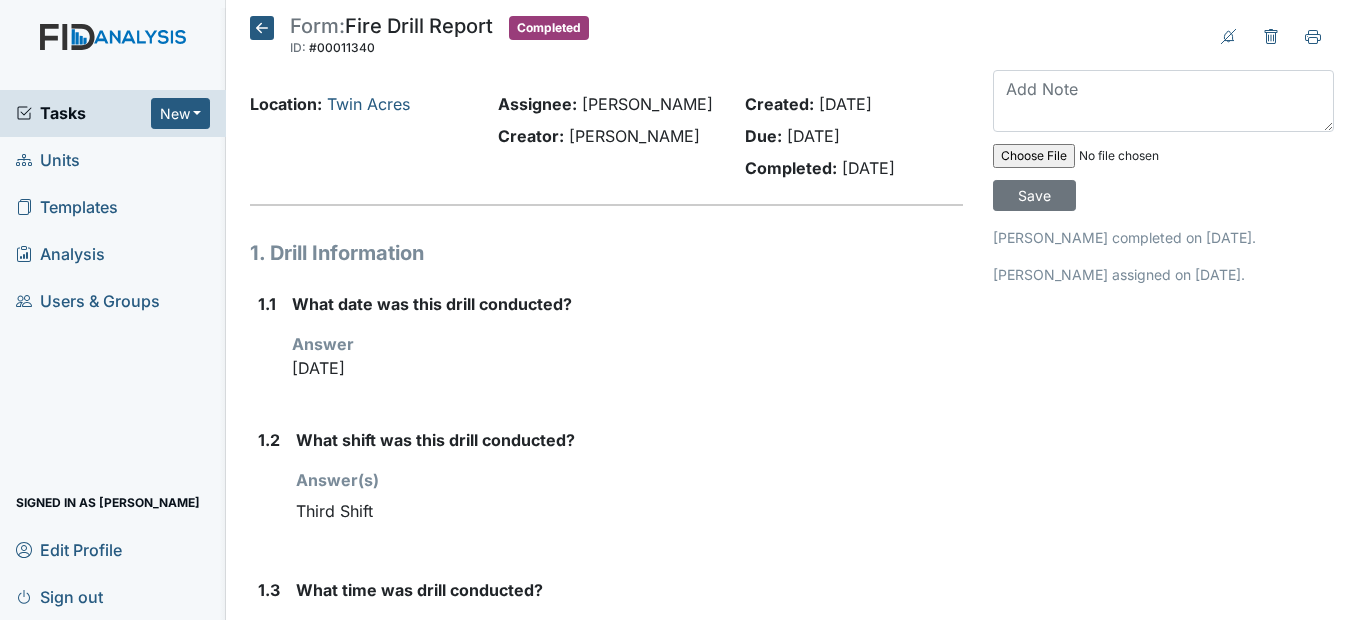 scroll, scrollTop: 0, scrollLeft: 0, axis: both 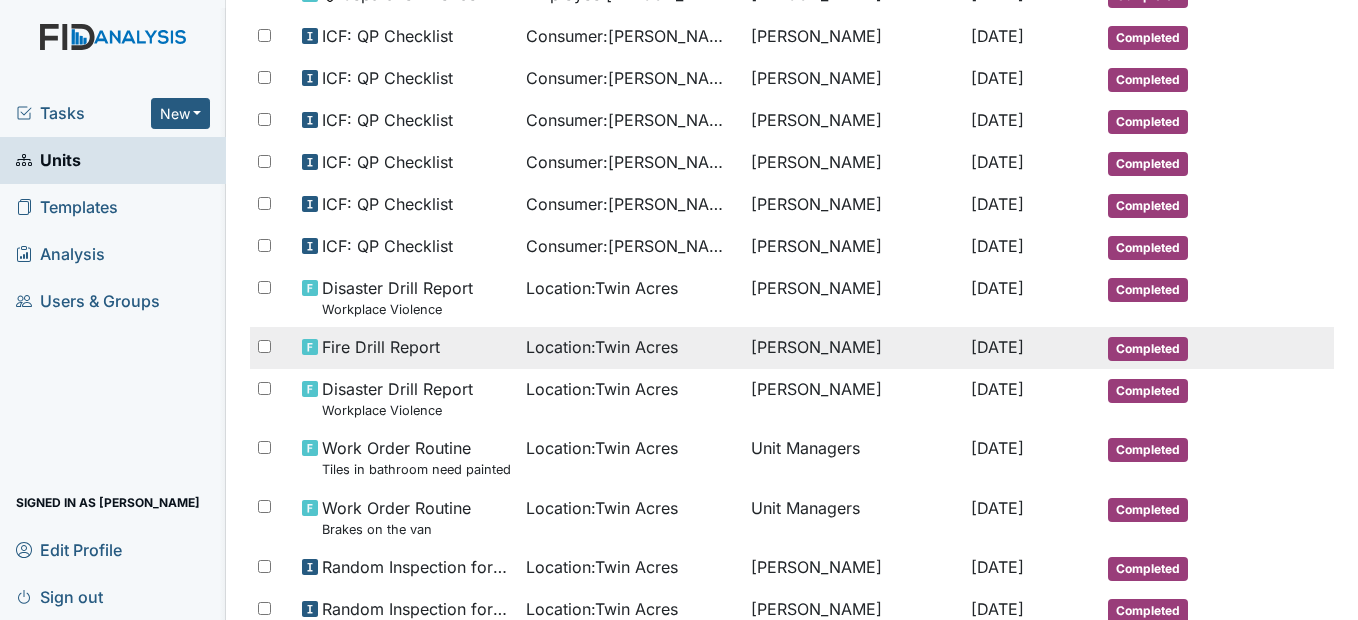 click on "Fire Drill Report" at bounding box center [406, 348] 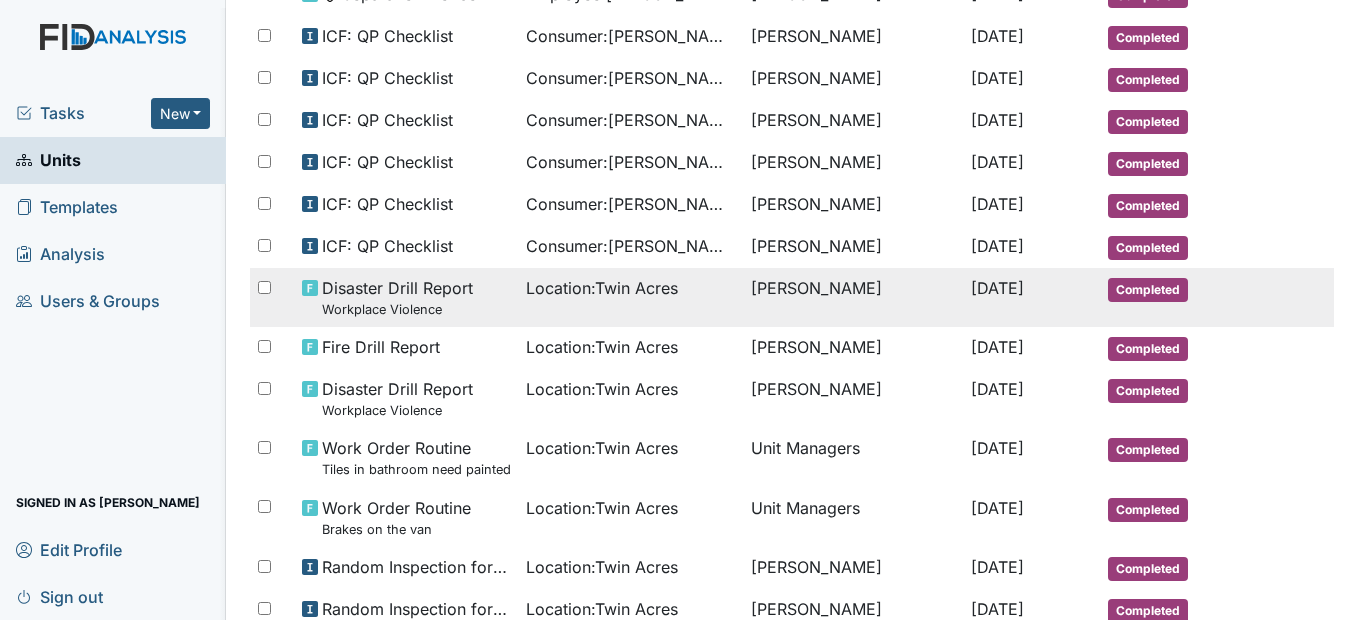 click on "Disaster Drill Report Workplace Violence" at bounding box center (397, 297) 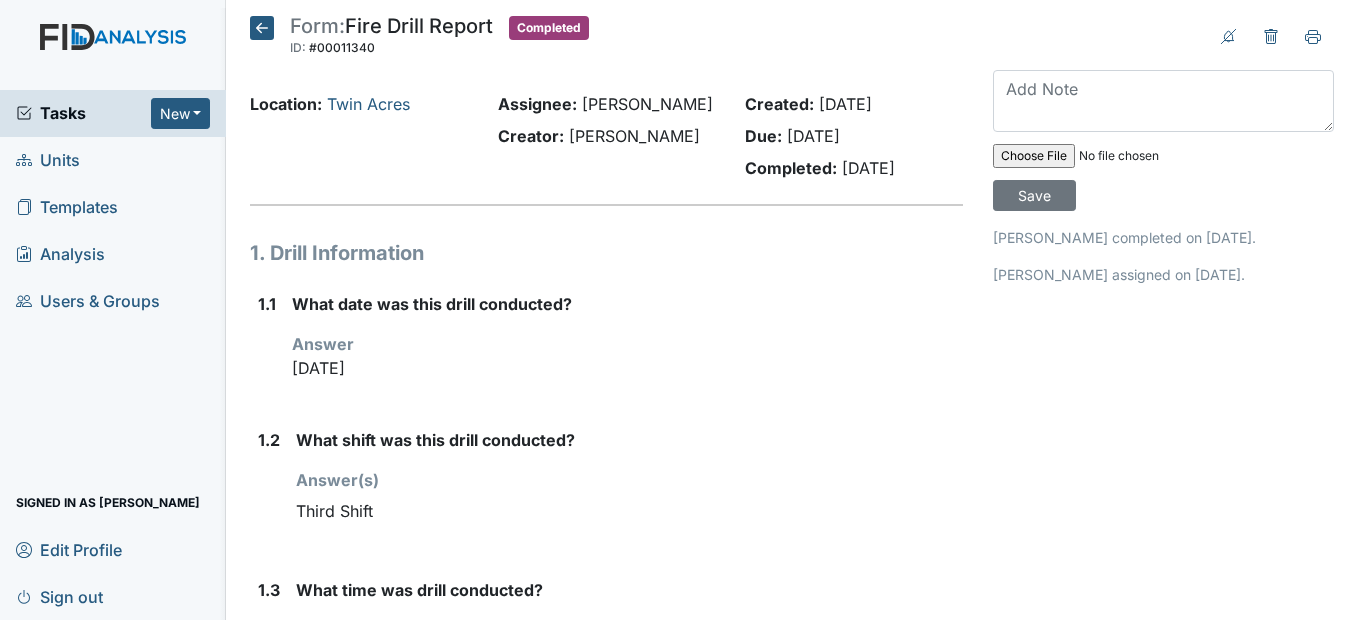 scroll, scrollTop: 0, scrollLeft: 0, axis: both 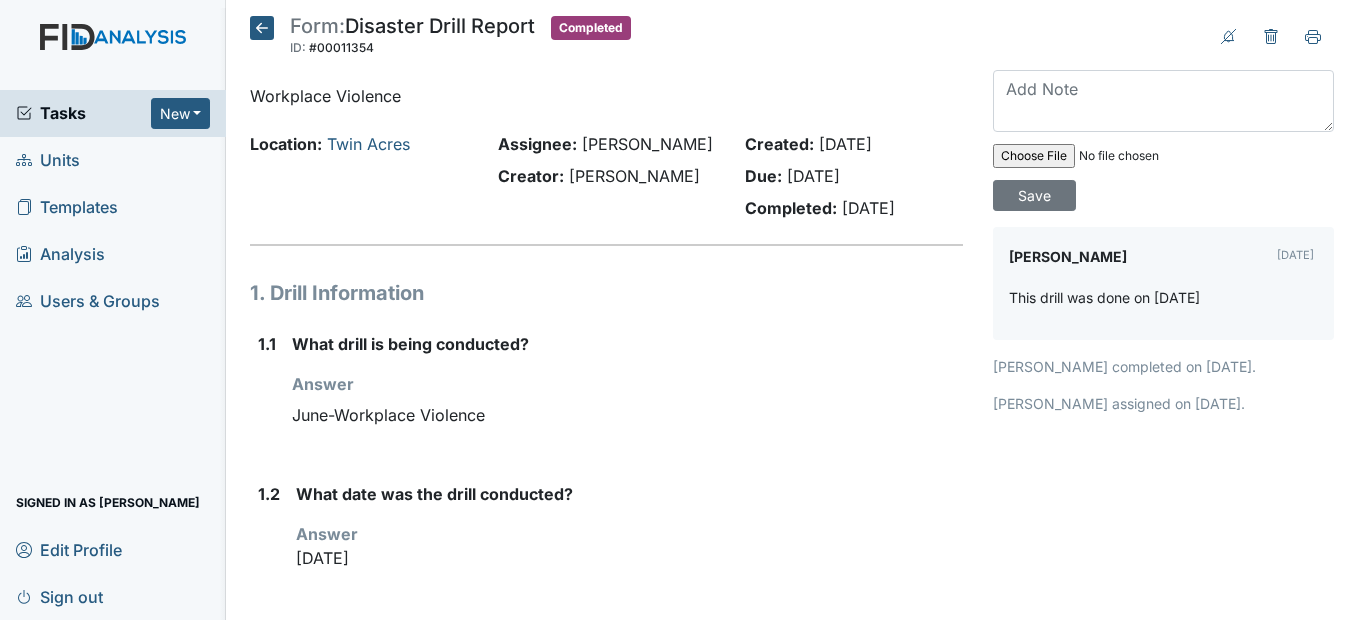 click 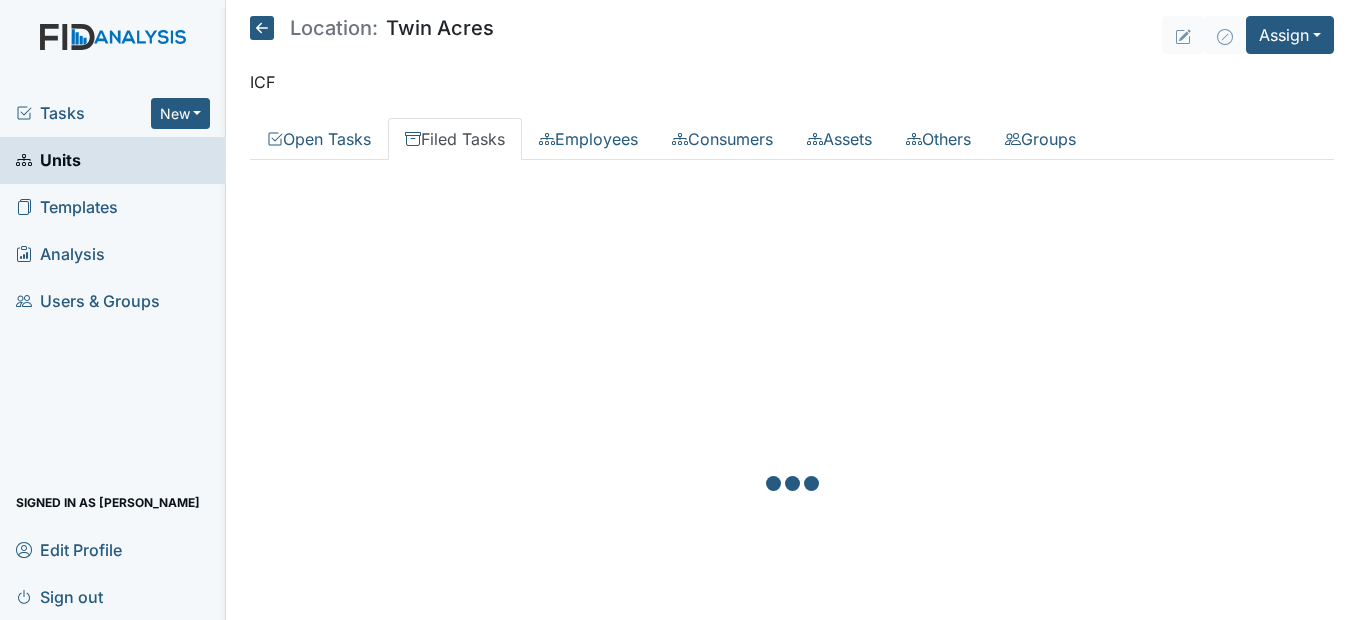 scroll, scrollTop: 0, scrollLeft: 0, axis: both 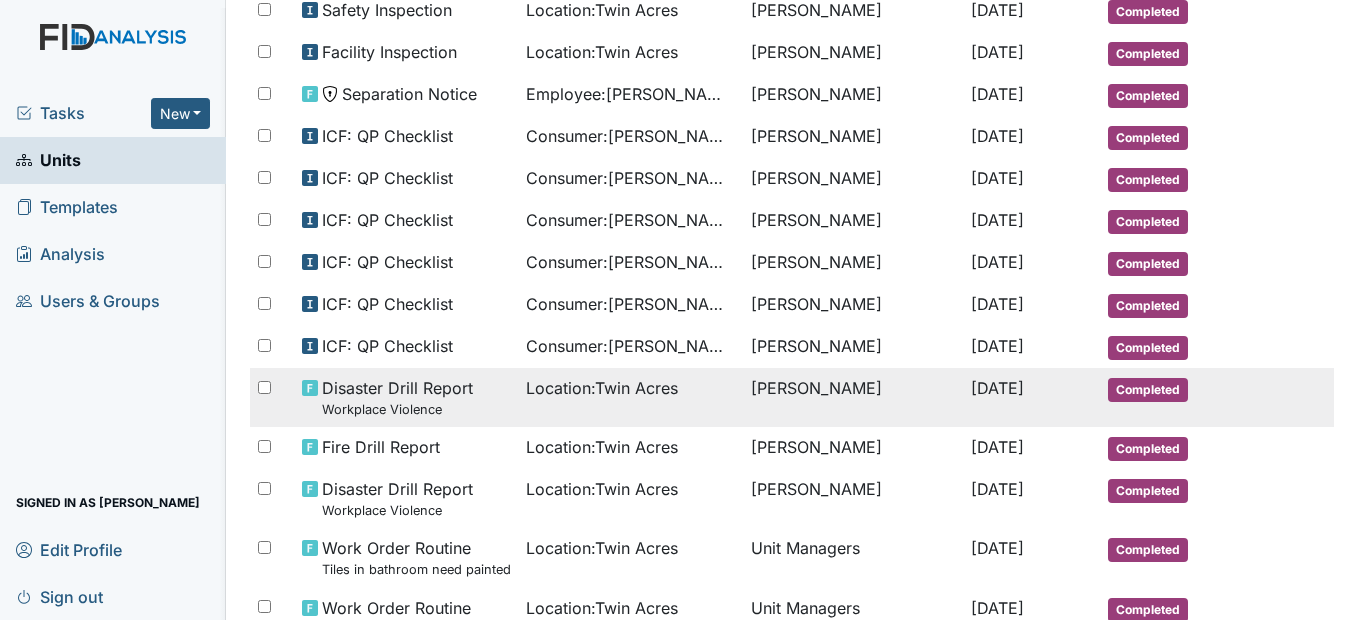click on "Disaster Drill Report Workplace Violence" at bounding box center (406, 397) 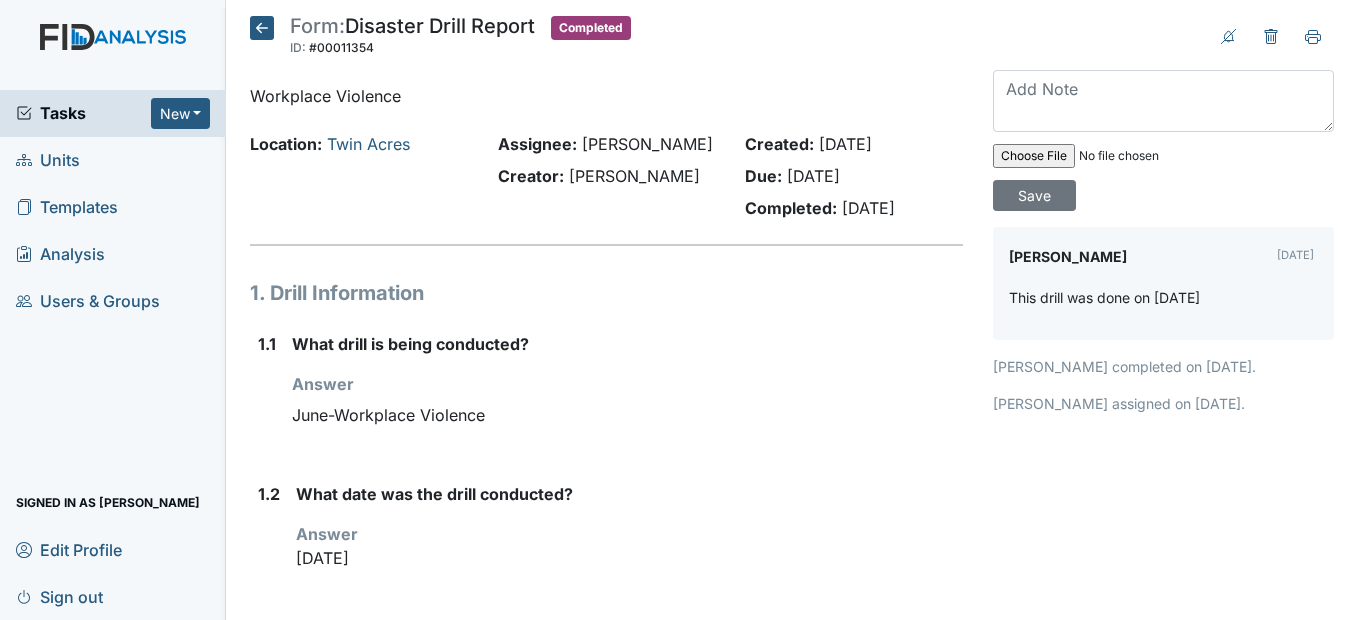 scroll, scrollTop: 0, scrollLeft: 0, axis: both 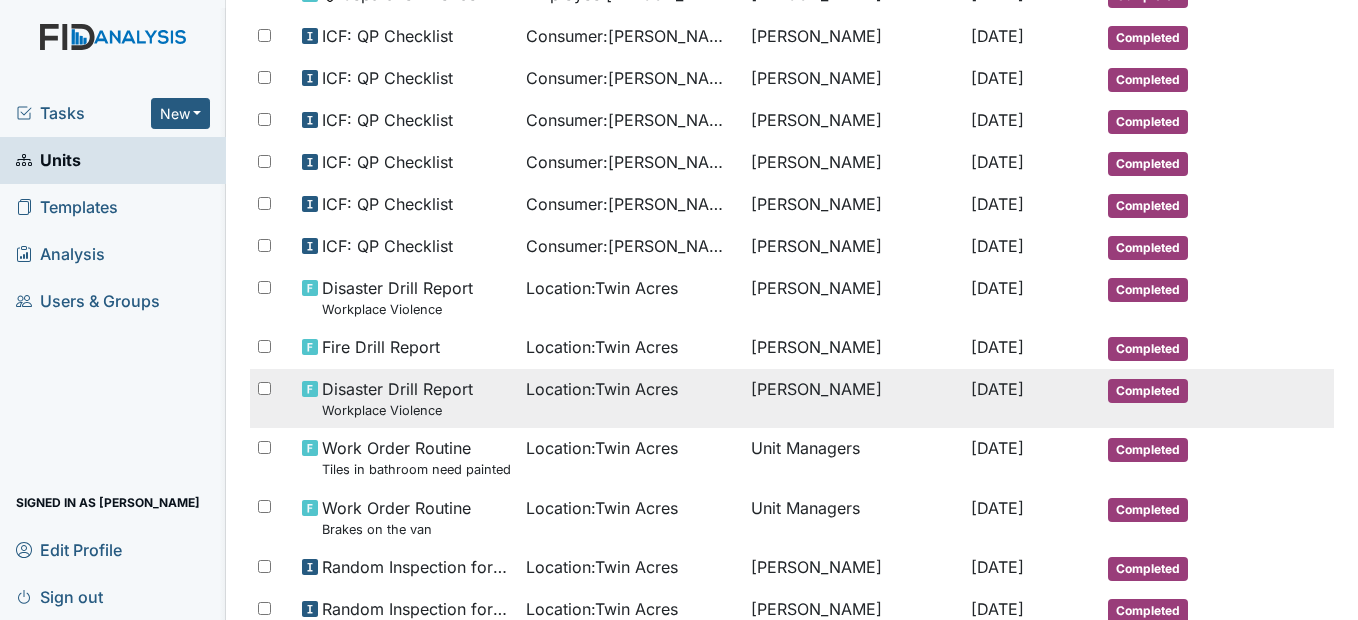 click on "Disaster Drill Report Workplace Violence" at bounding box center (406, 398) 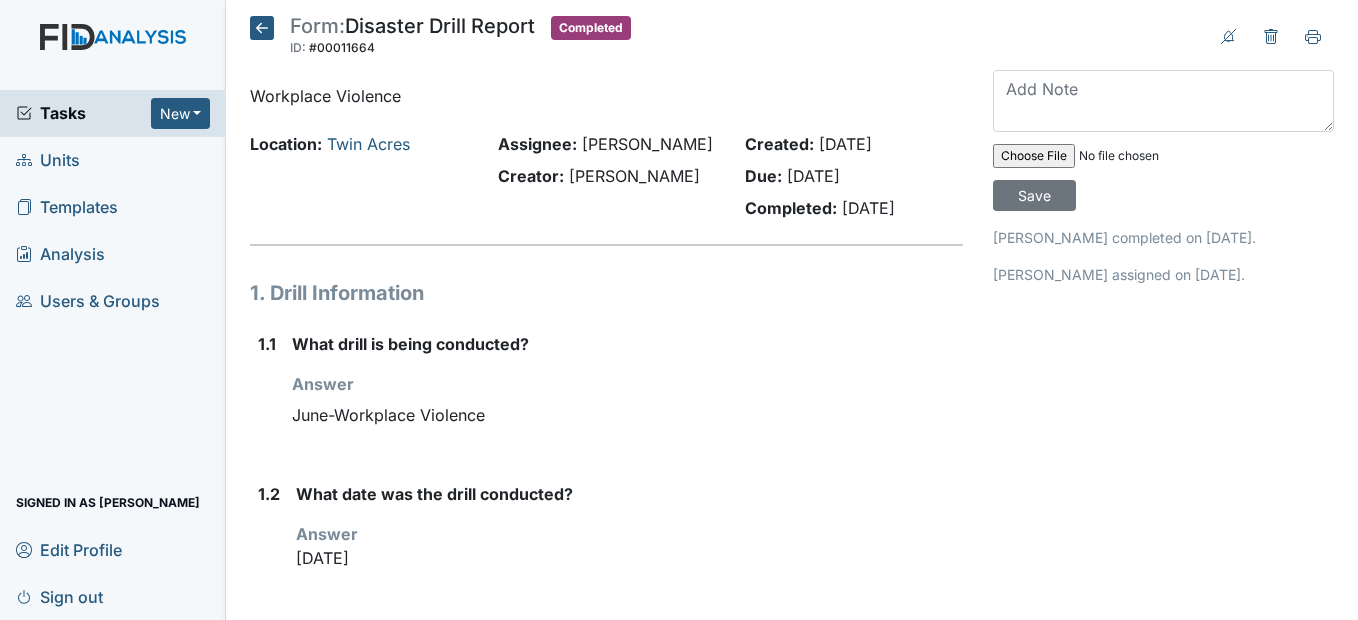 scroll, scrollTop: 0, scrollLeft: 0, axis: both 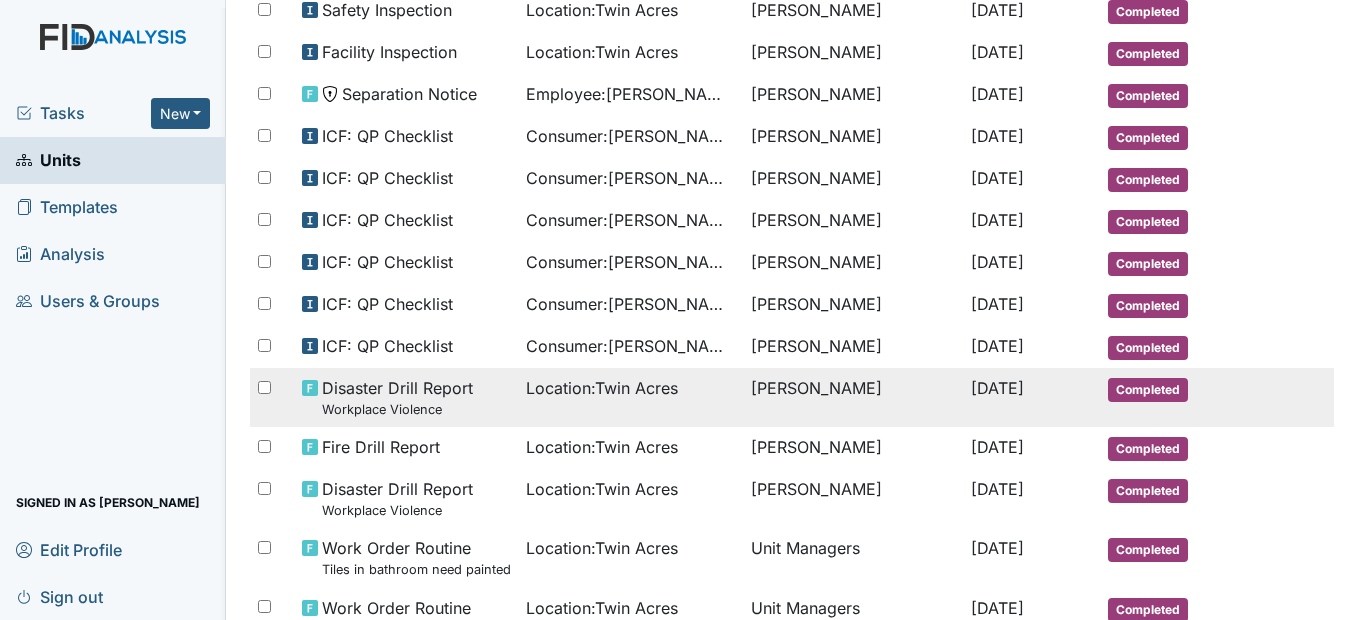 click on "Location :  Twin Acres" at bounding box center (602, 388) 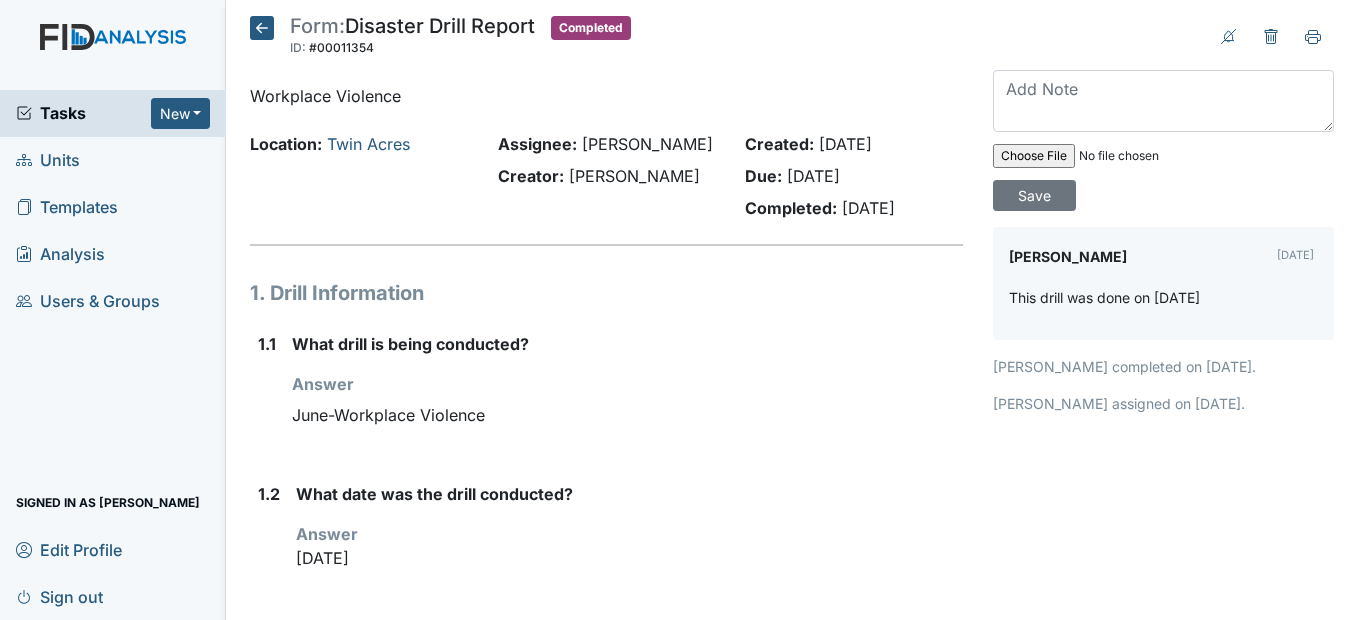scroll, scrollTop: 0, scrollLeft: 0, axis: both 